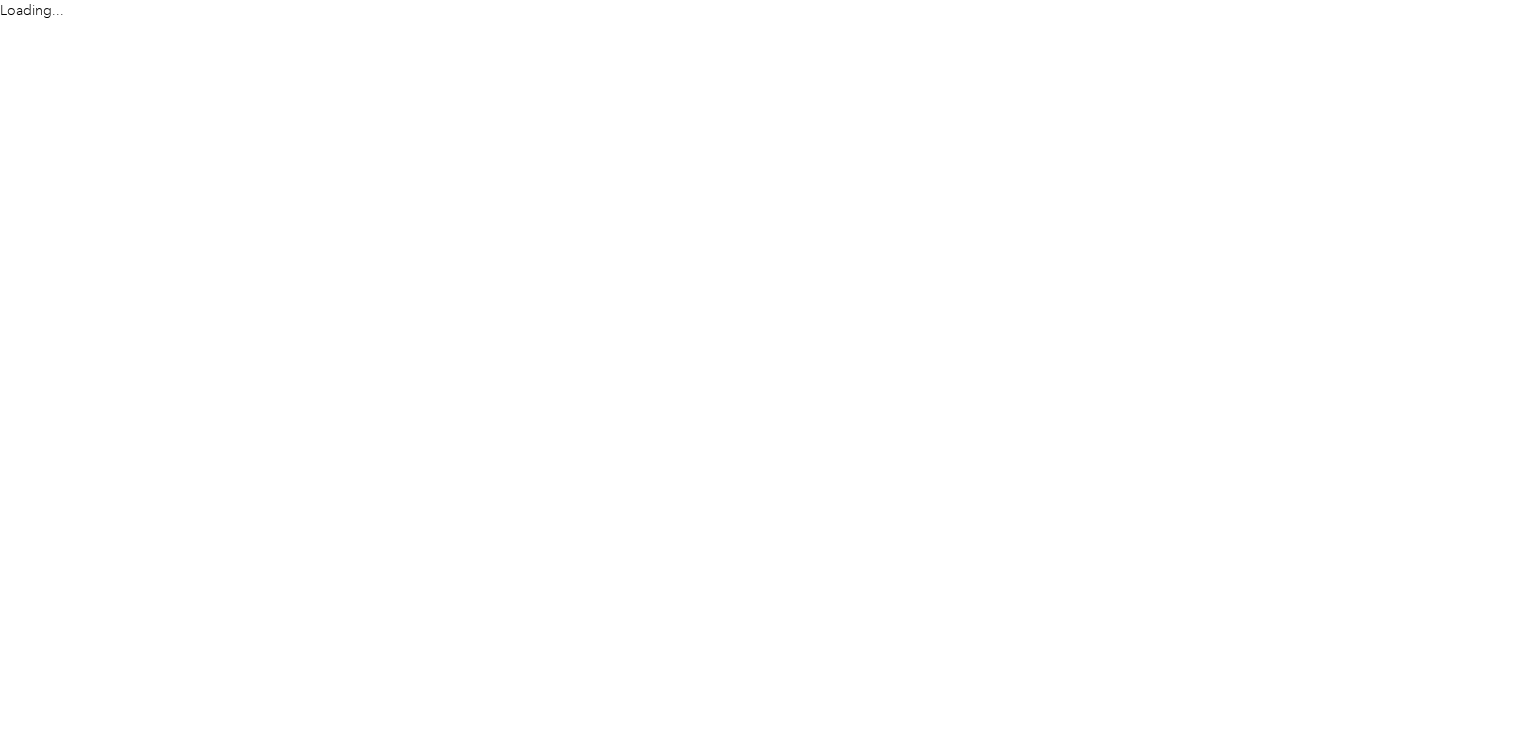 scroll, scrollTop: 0, scrollLeft: 0, axis: both 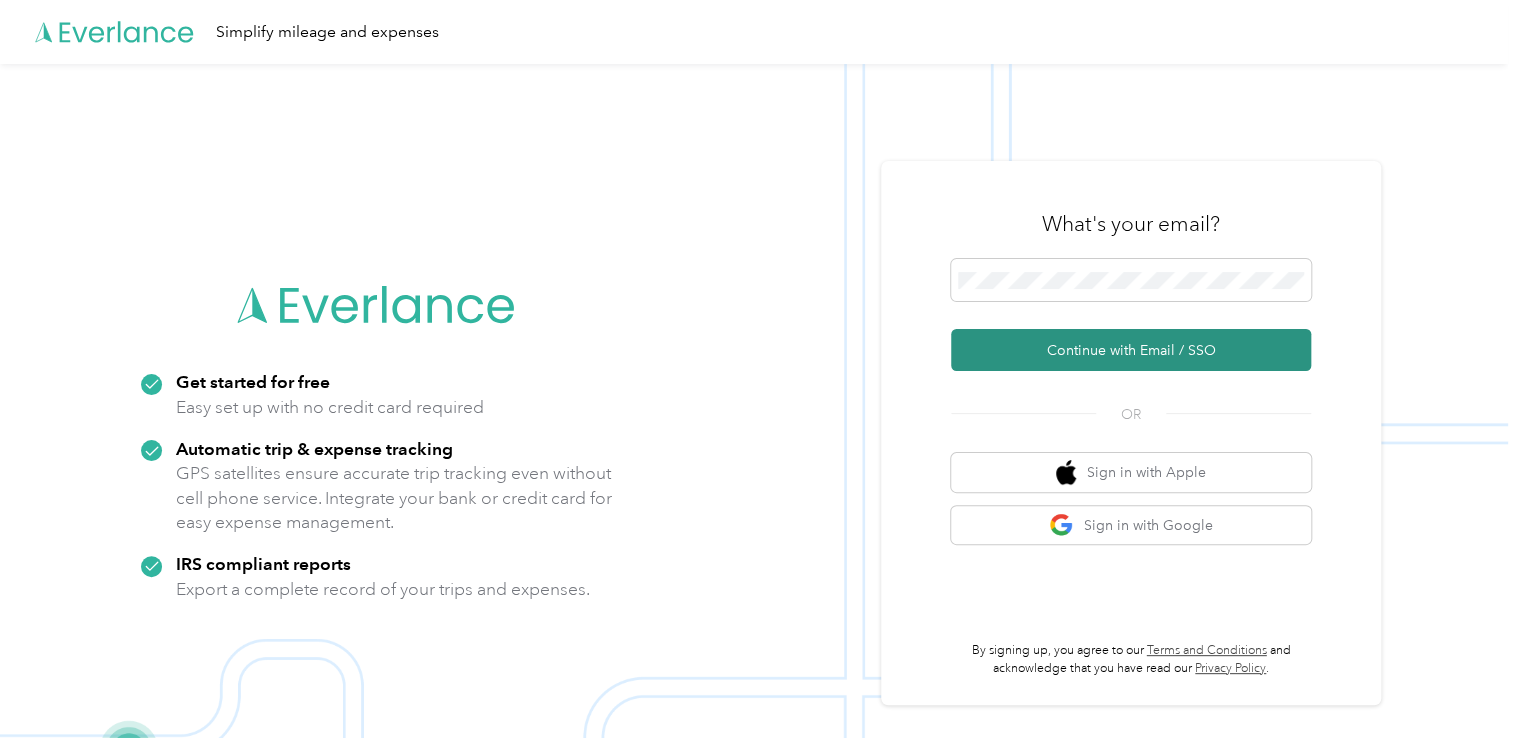 click on "Continue with Email / SSO" at bounding box center (1131, 350) 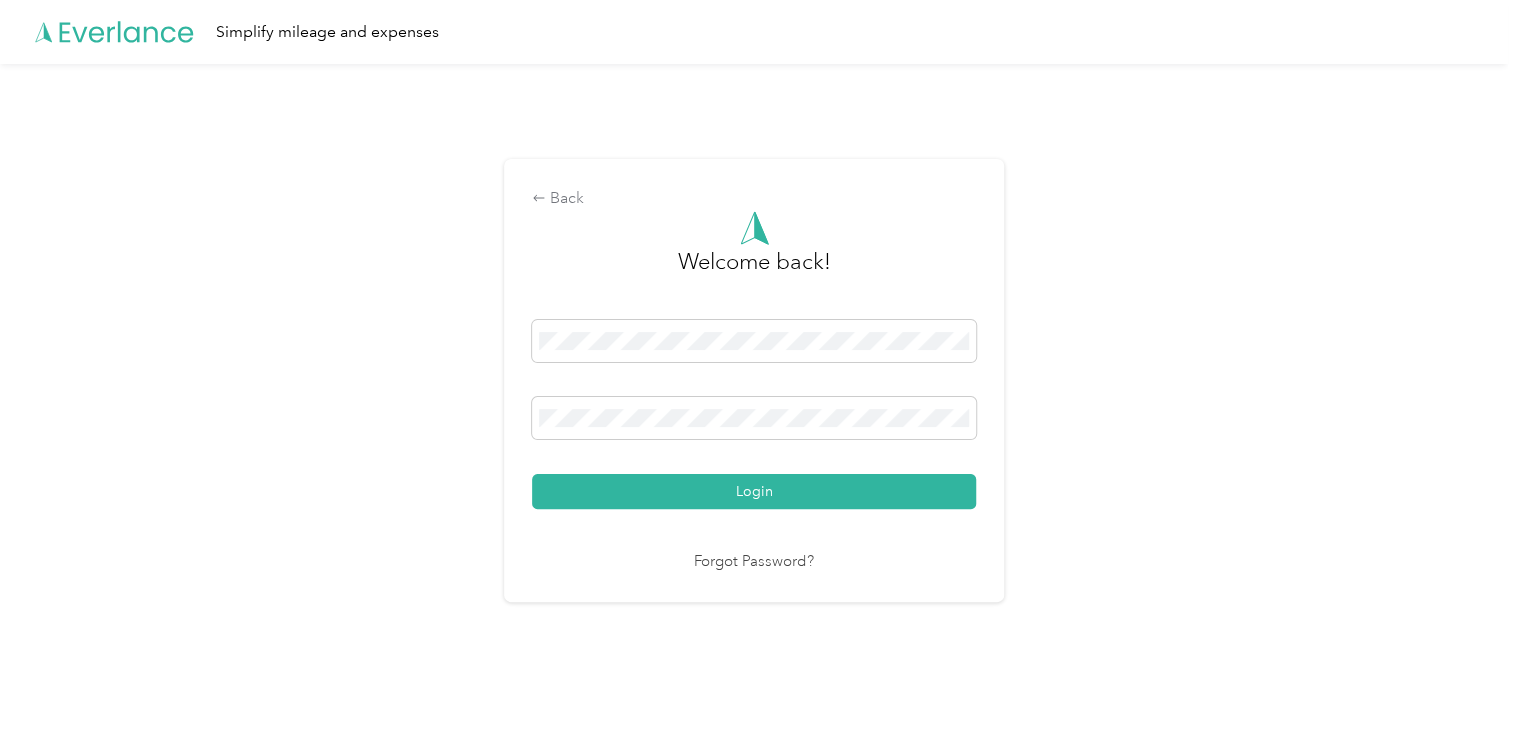 click on "Login" at bounding box center (754, 491) 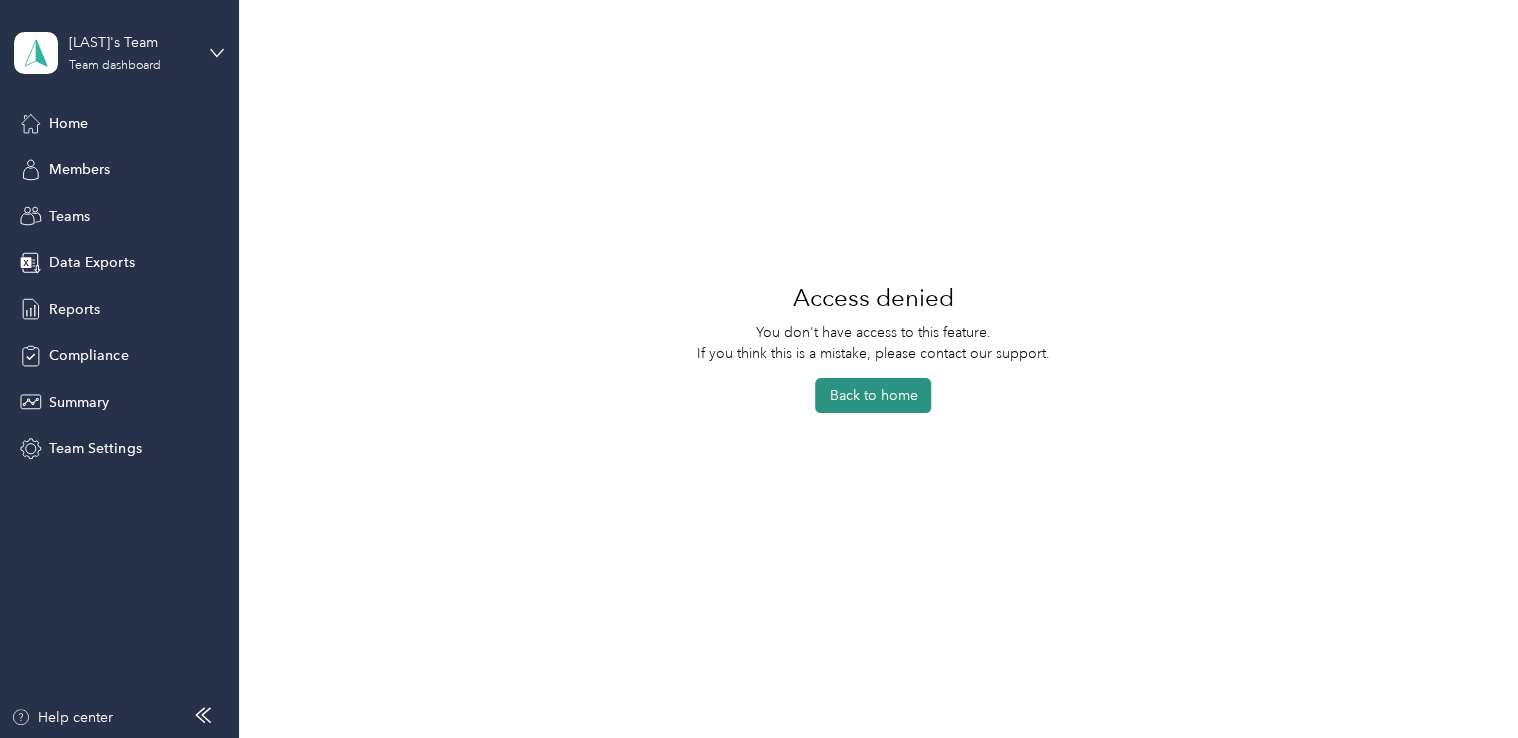 click on "Back to home" at bounding box center [873, 395] 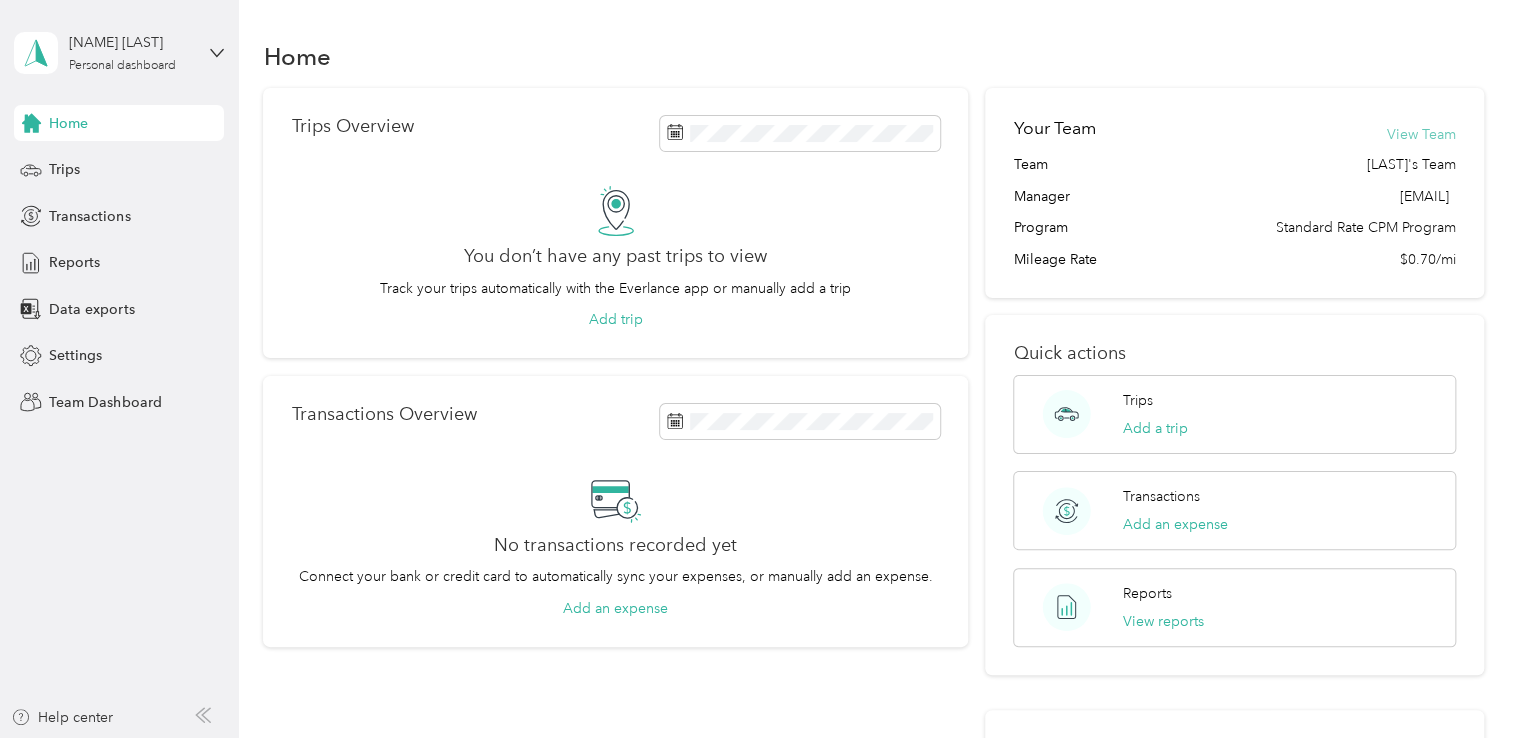 click on "View Team" at bounding box center (1421, 134) 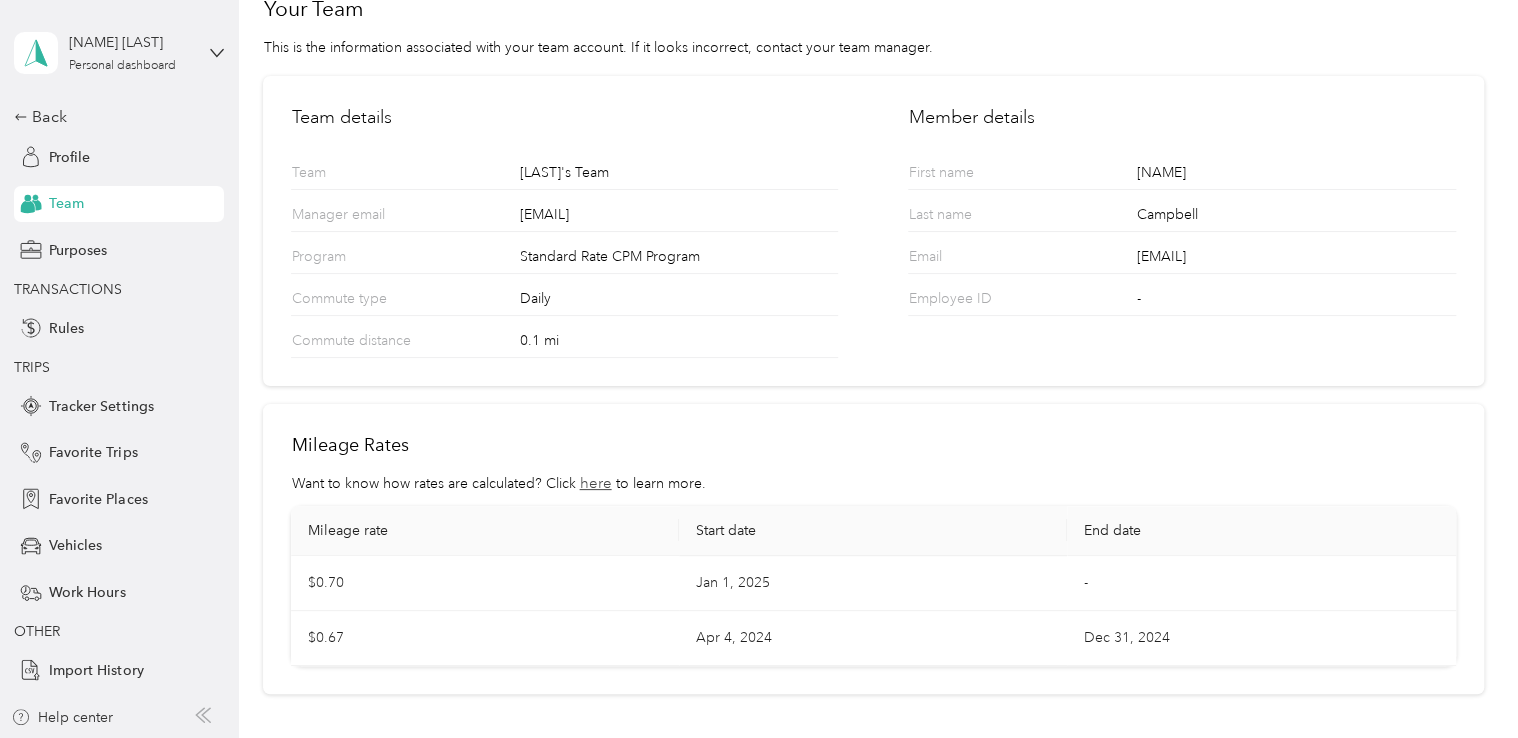 scroll, scrollTop: 162, scrollLeft: 0, axis: vertical 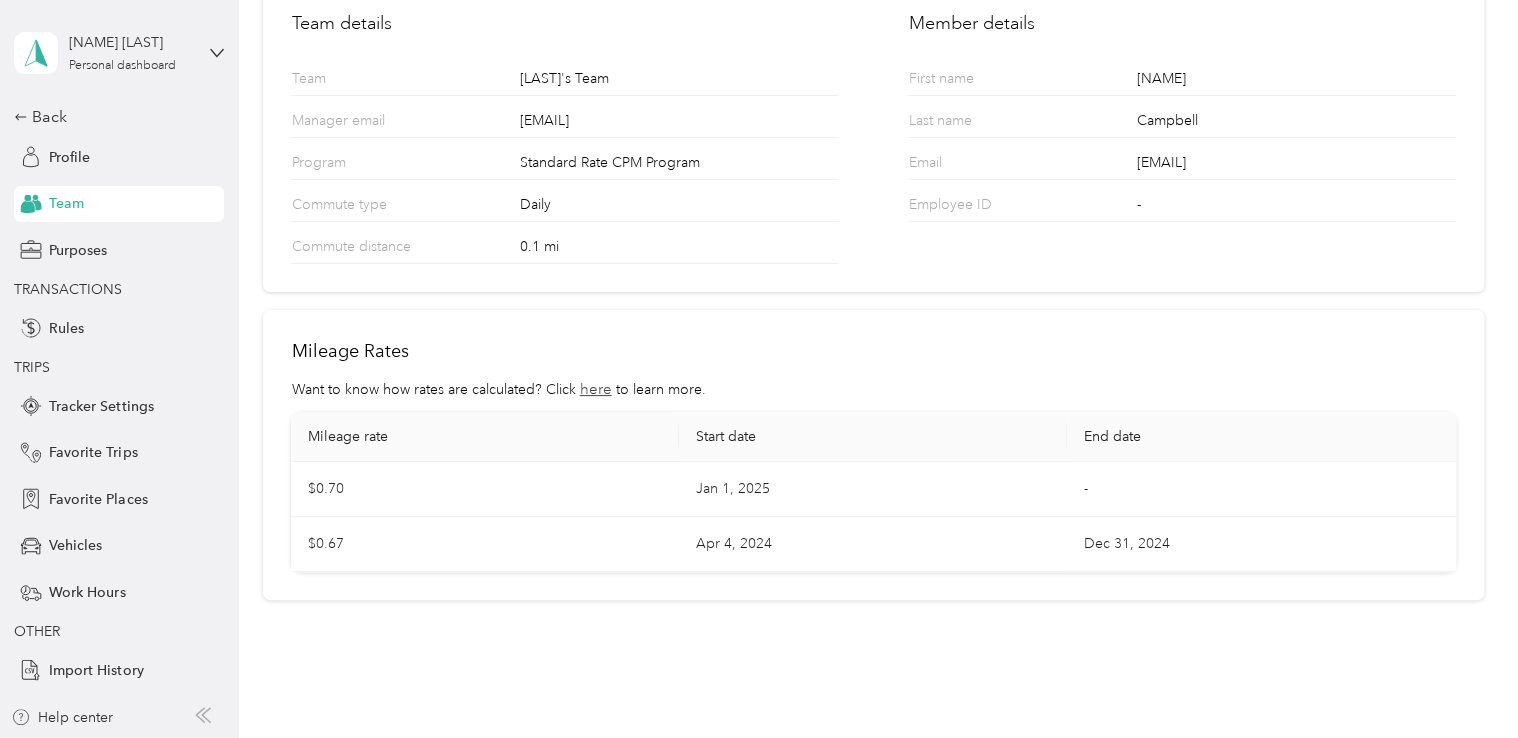 click on "Team" at bounding box center [66, 203] 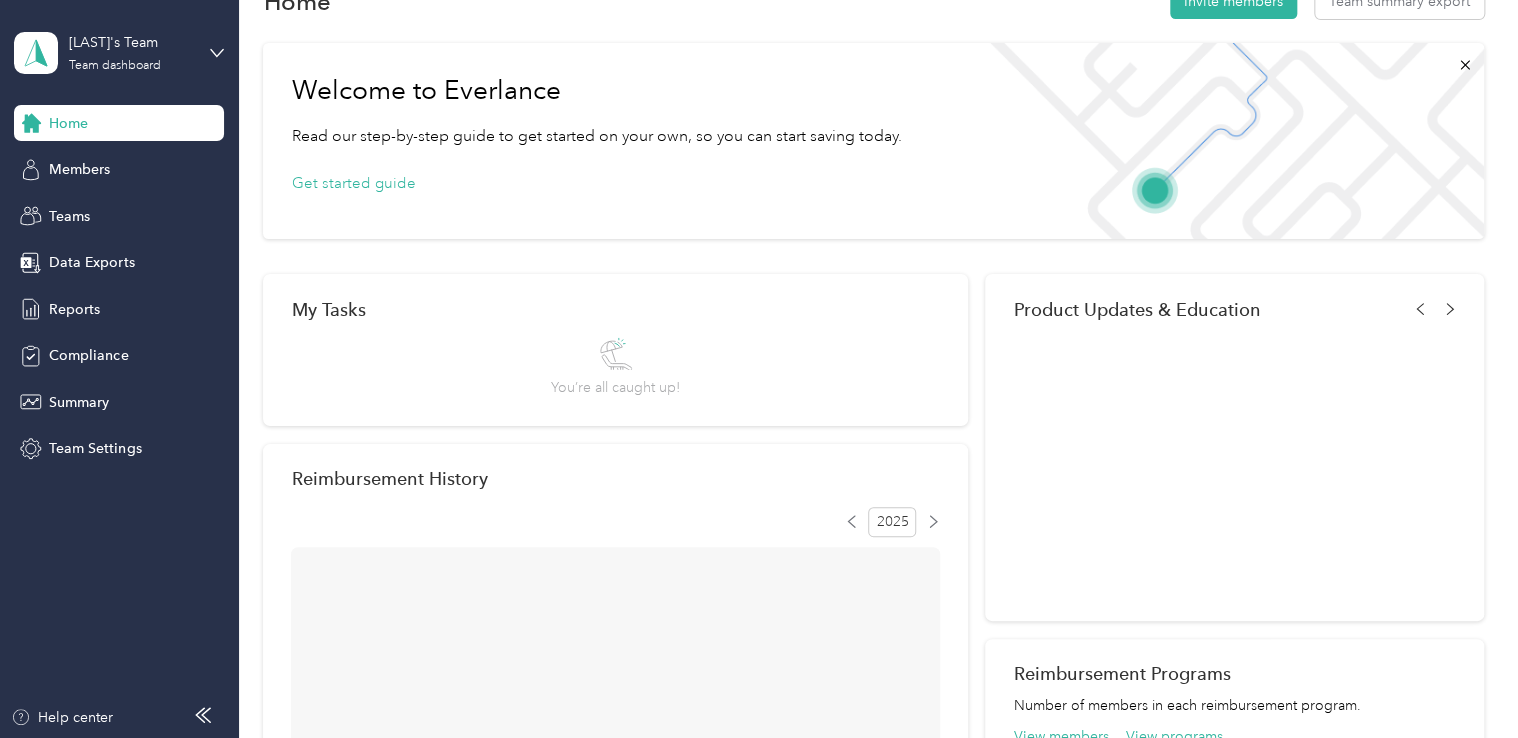 scroll, scrollTop: 162, scrollLeft: 0, axis: vertical 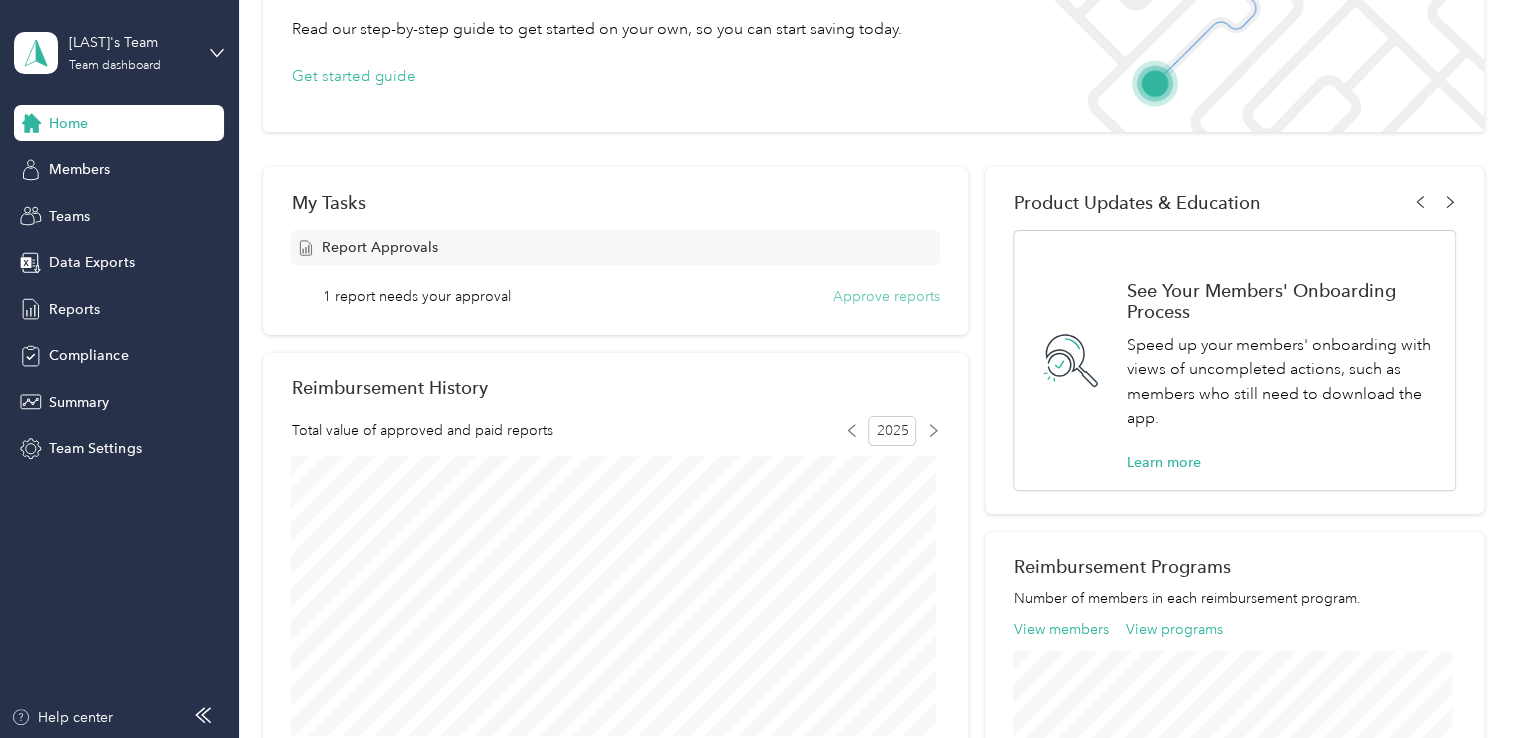 click on "Approve reports" at bounding box center [886, 296] 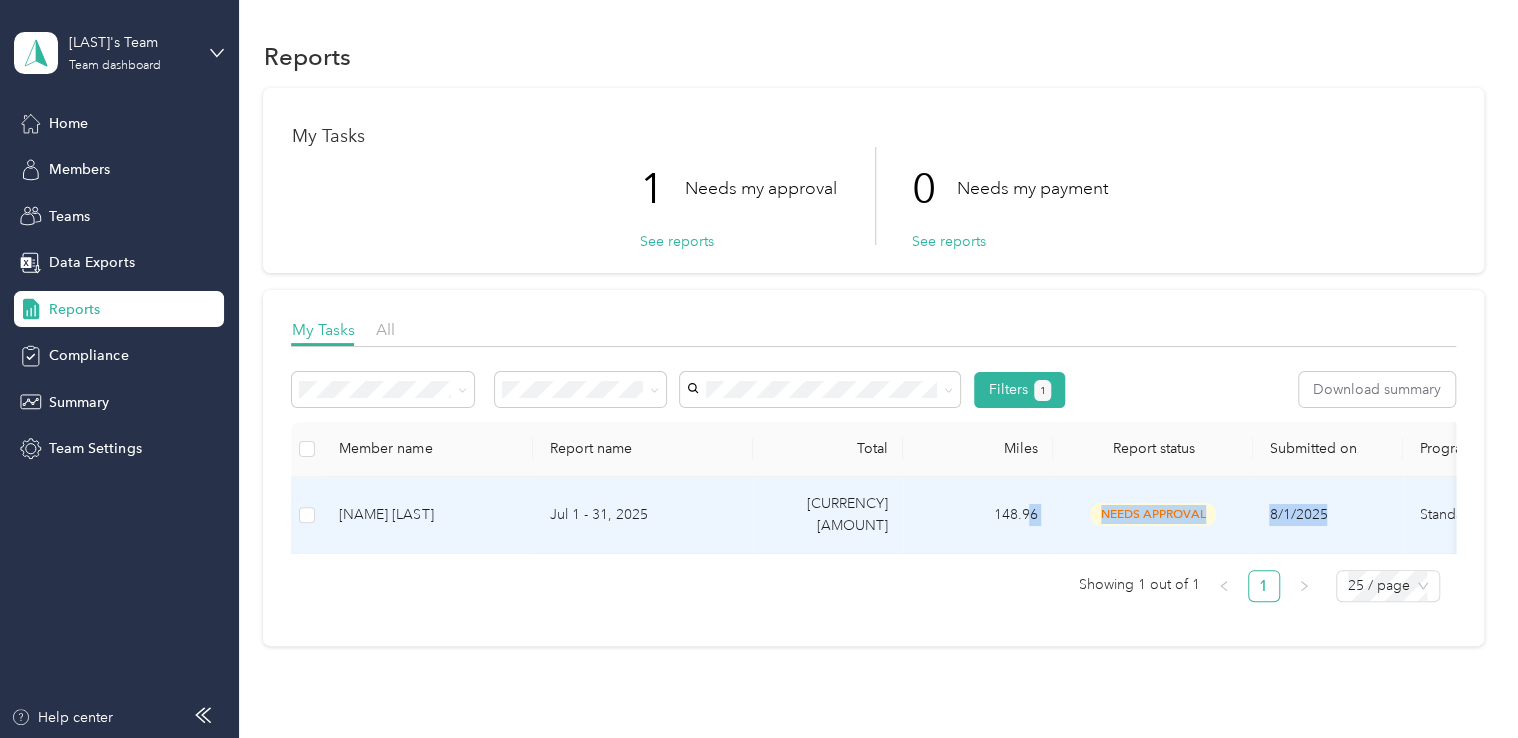 drag, startPoint x: 1028, startPoint y: 542, endPoint x: 1387, endPoint y: 534, distance: 359.0891 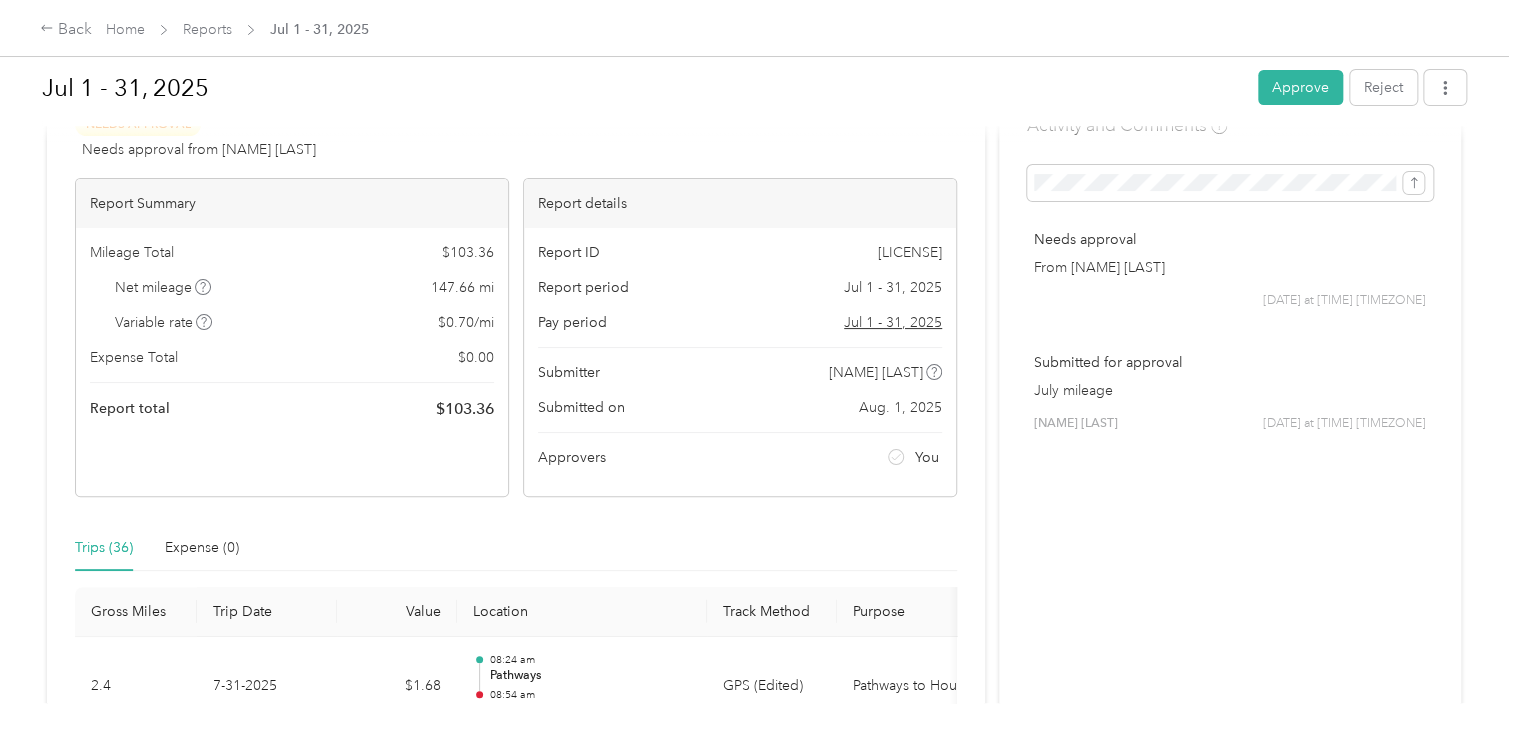 scroll, scrollTop: 0, scrollLeft: 0, axis: both 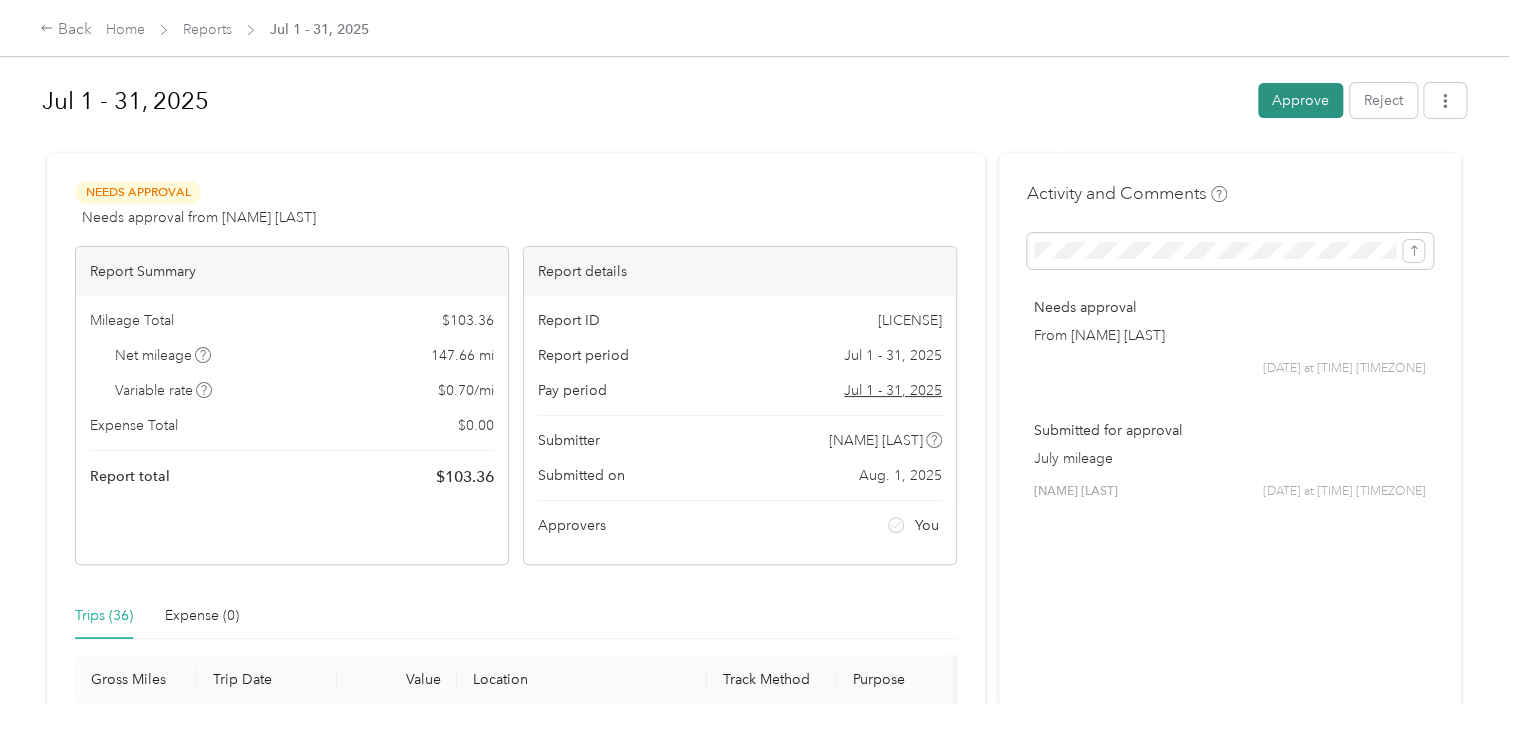 click on "Approve" at bounding box center [1300, 100] 